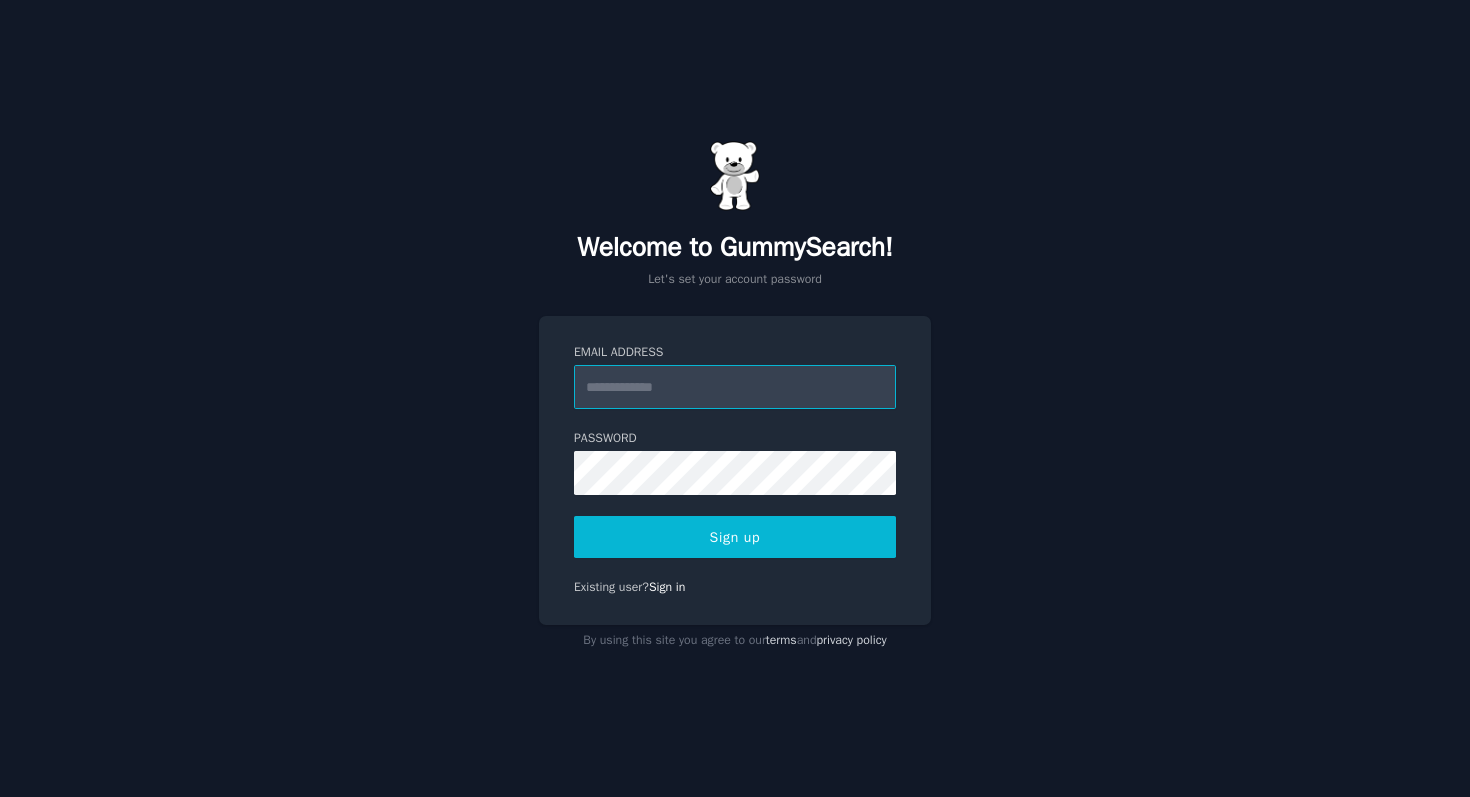 scroll, scrollTop: 0, scrollLeft: 0, axis: both 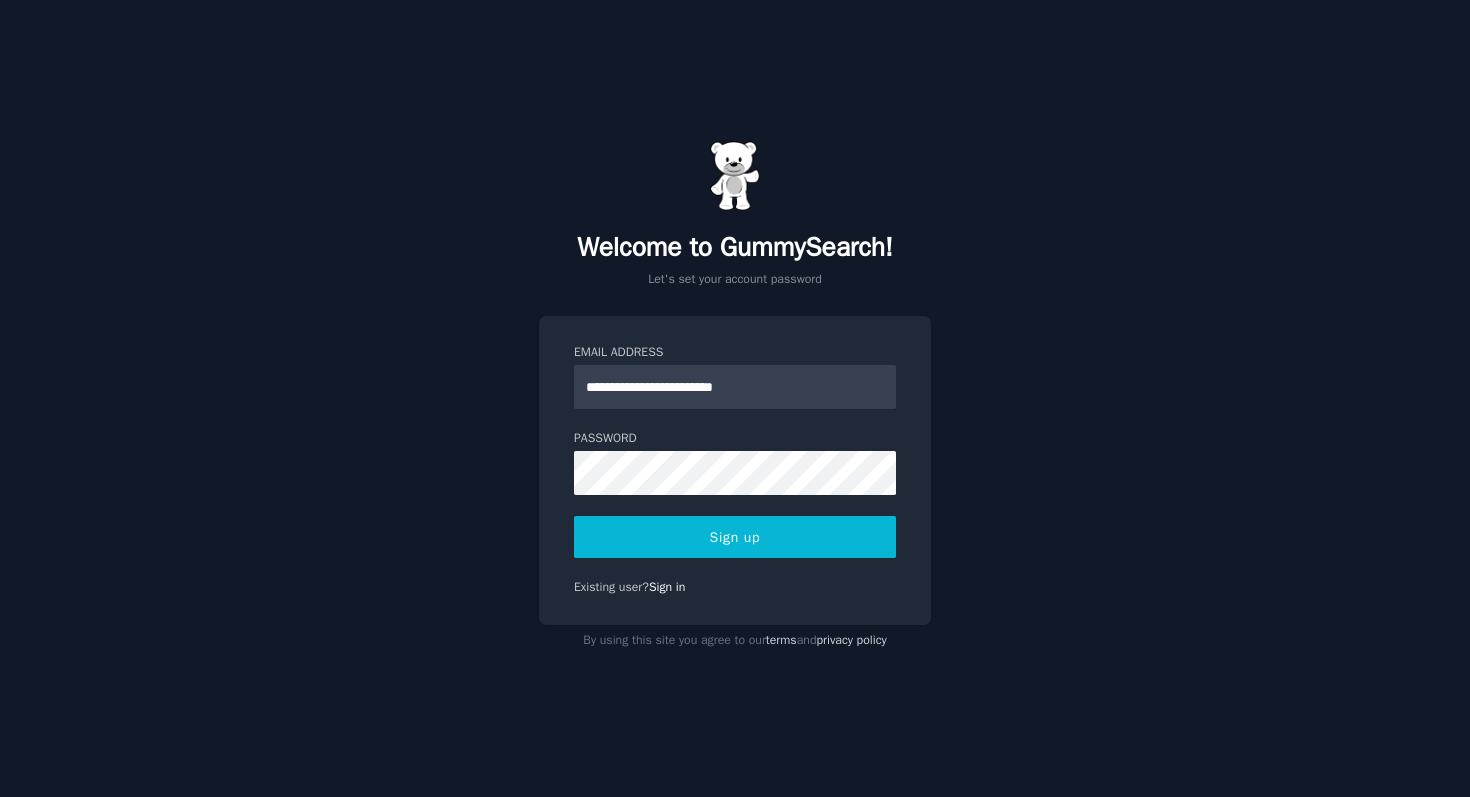 click on "Sign up" at bounding box center [735, 537] 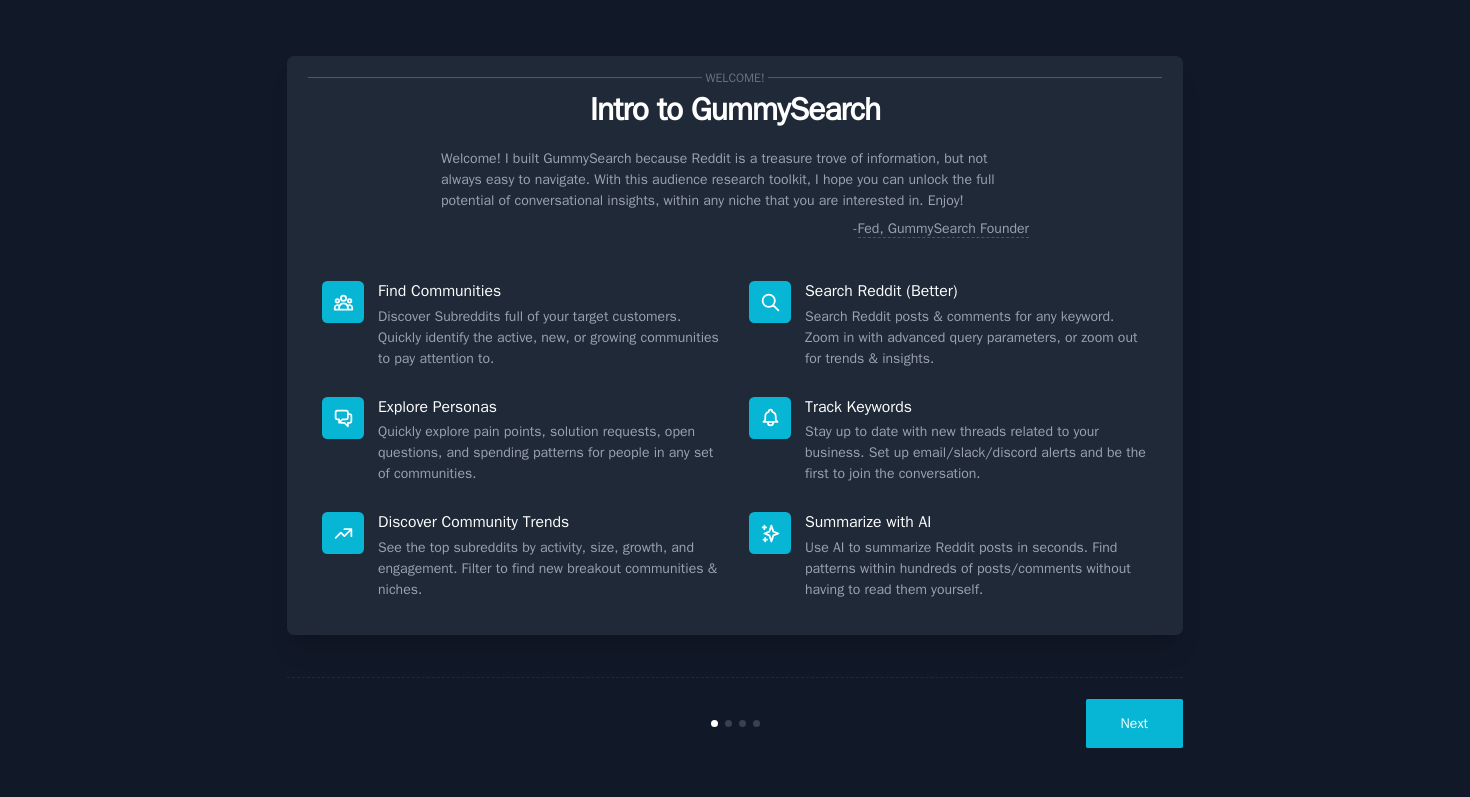 scroll, scrollTop: 0, scrollLeft: 0, axis: both 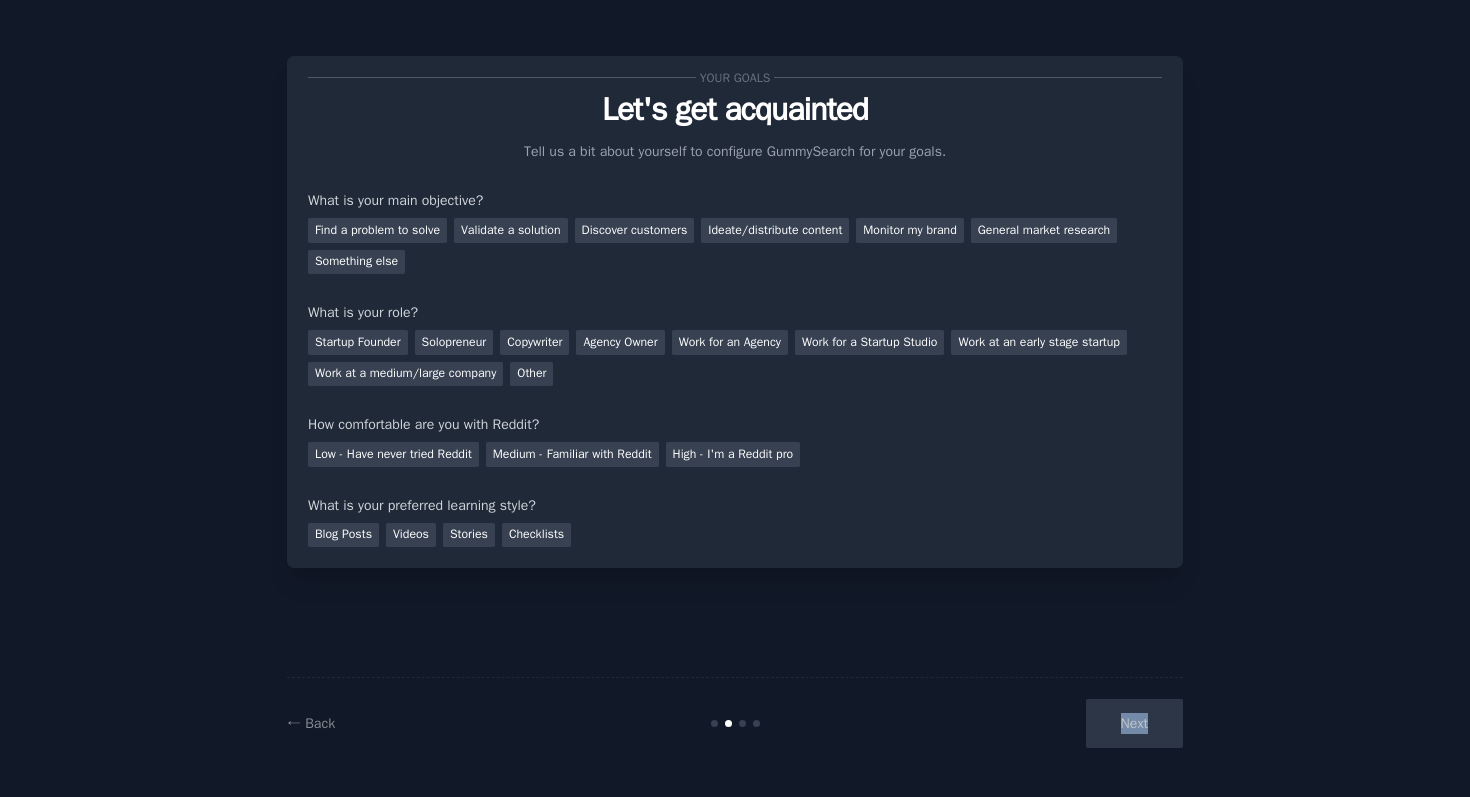 click on "Next" at bounding box center [1033, 723] 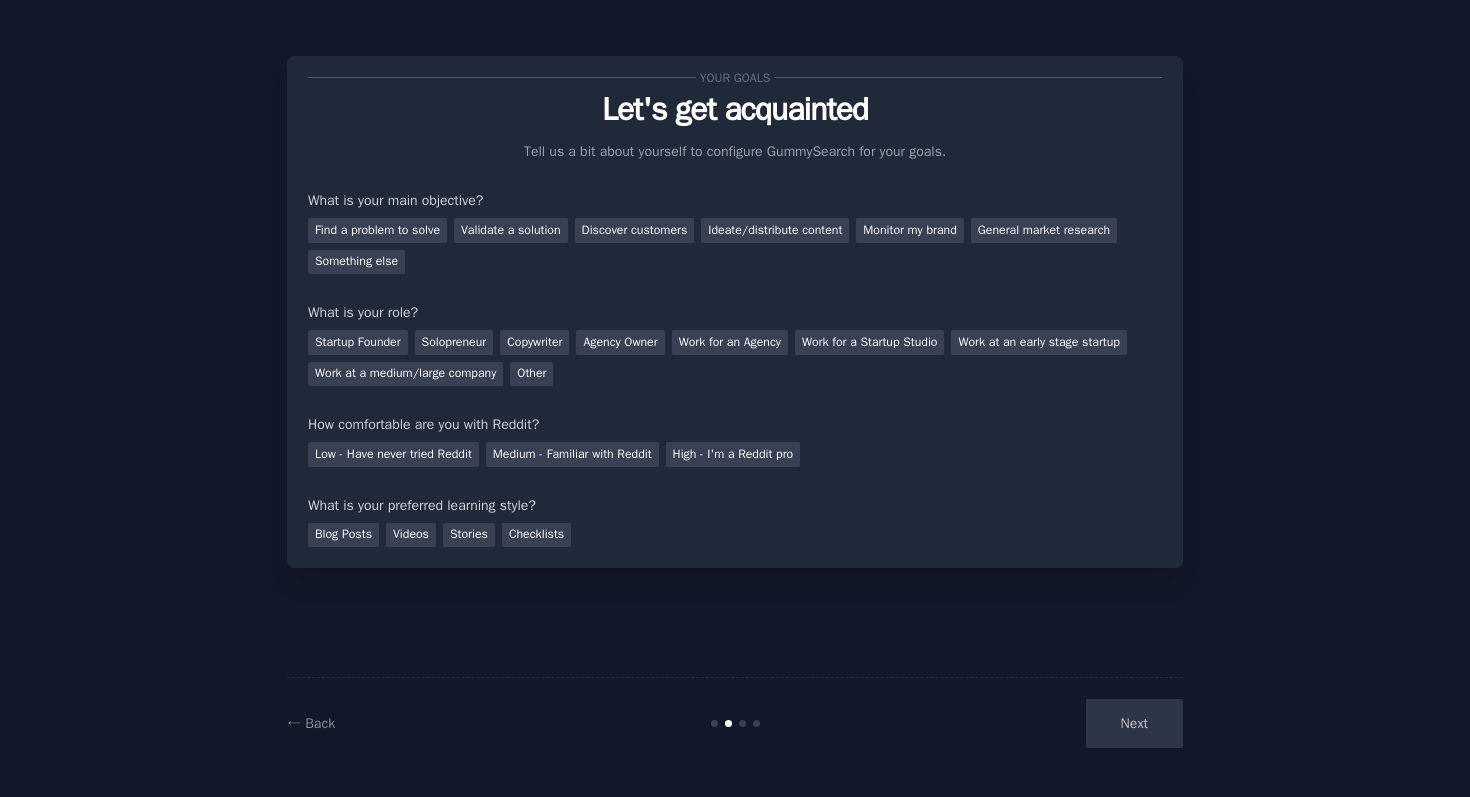 click on "Your goals Let's get acquainted Tell us a bit about yourself to configure GummySearch for your goals. What is your main objective? Find a problem to solve Validate a solution Discover customers Ideate/distribute content Monitor my brand General market research Something else What is your role? Startup Founder Solopreneur Copywriter Agency Owner Work for an Agency Work for a Startup Studio Work at an early stage startup Work at a medium/large company Other How comfortable are you with Reddit? Low - Have never tried Reddit Medium - Familiar with Reddit High - I'm a Reddit pro What is your preferred learning style? Blog Posts Videos Stories Checklists ← Back Next" at bounding box center [735, 398] 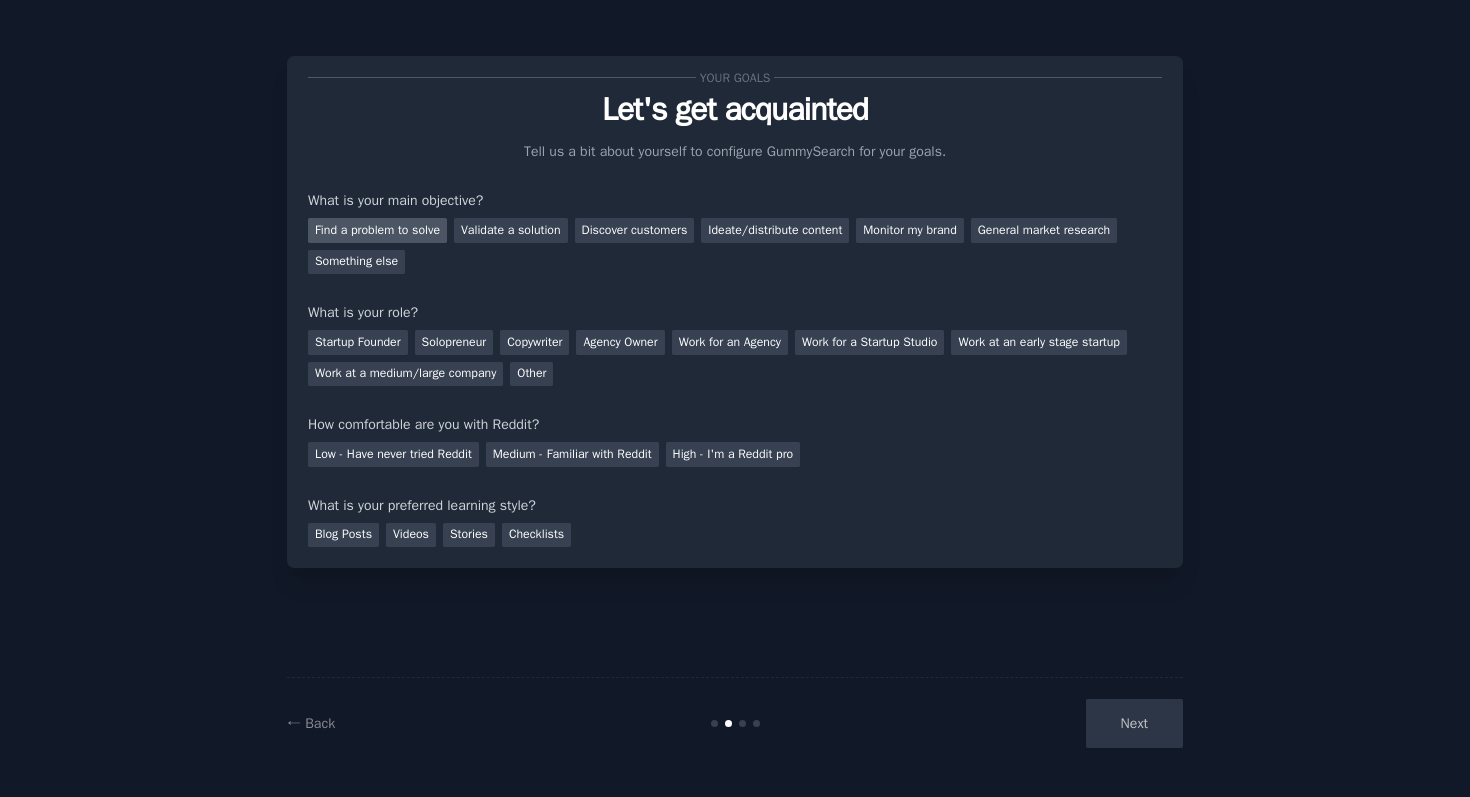 click on "Find a problem to solve" at bounding box center (377, 230) 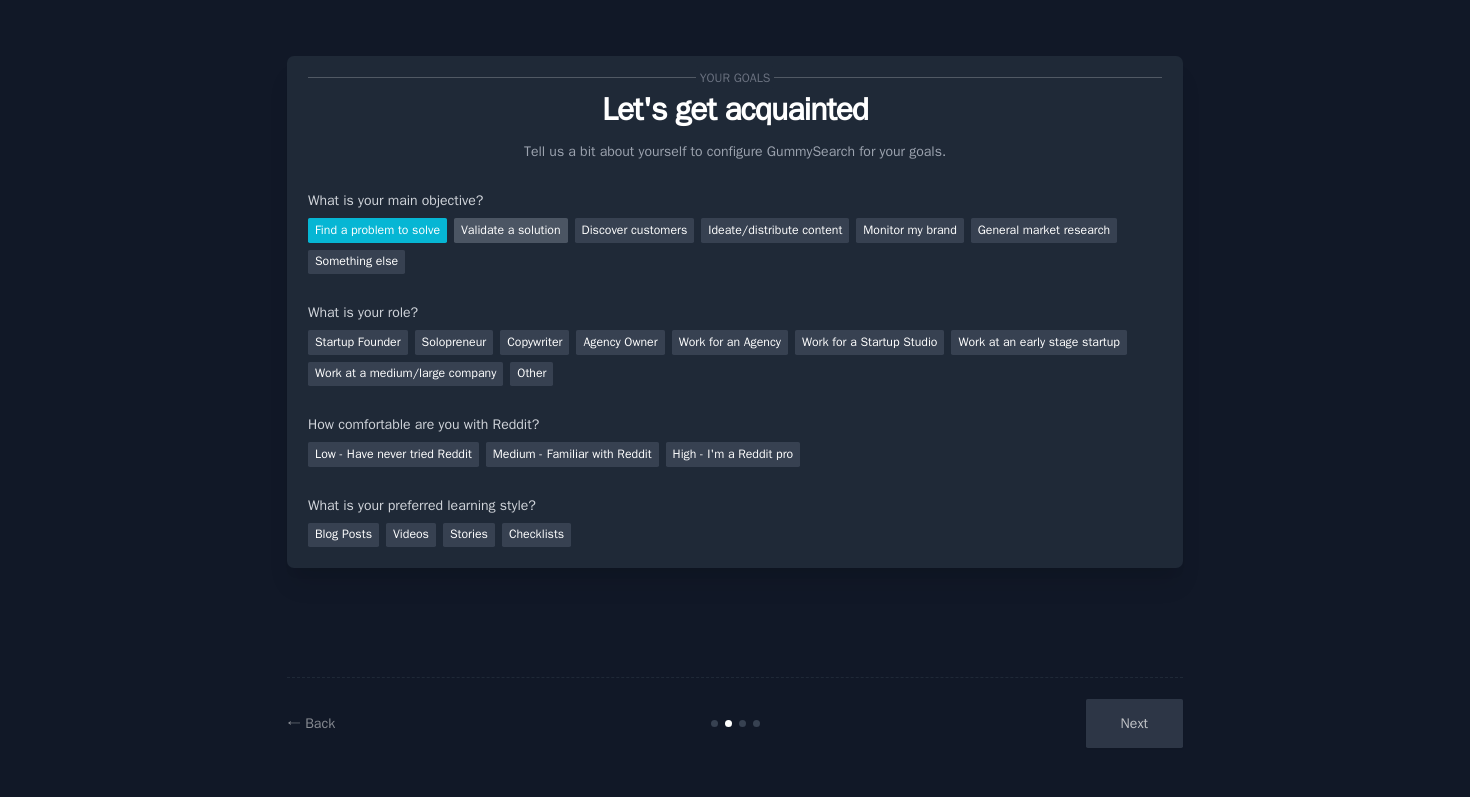 click on "Validate a solution" at bounding box center (511, 230) 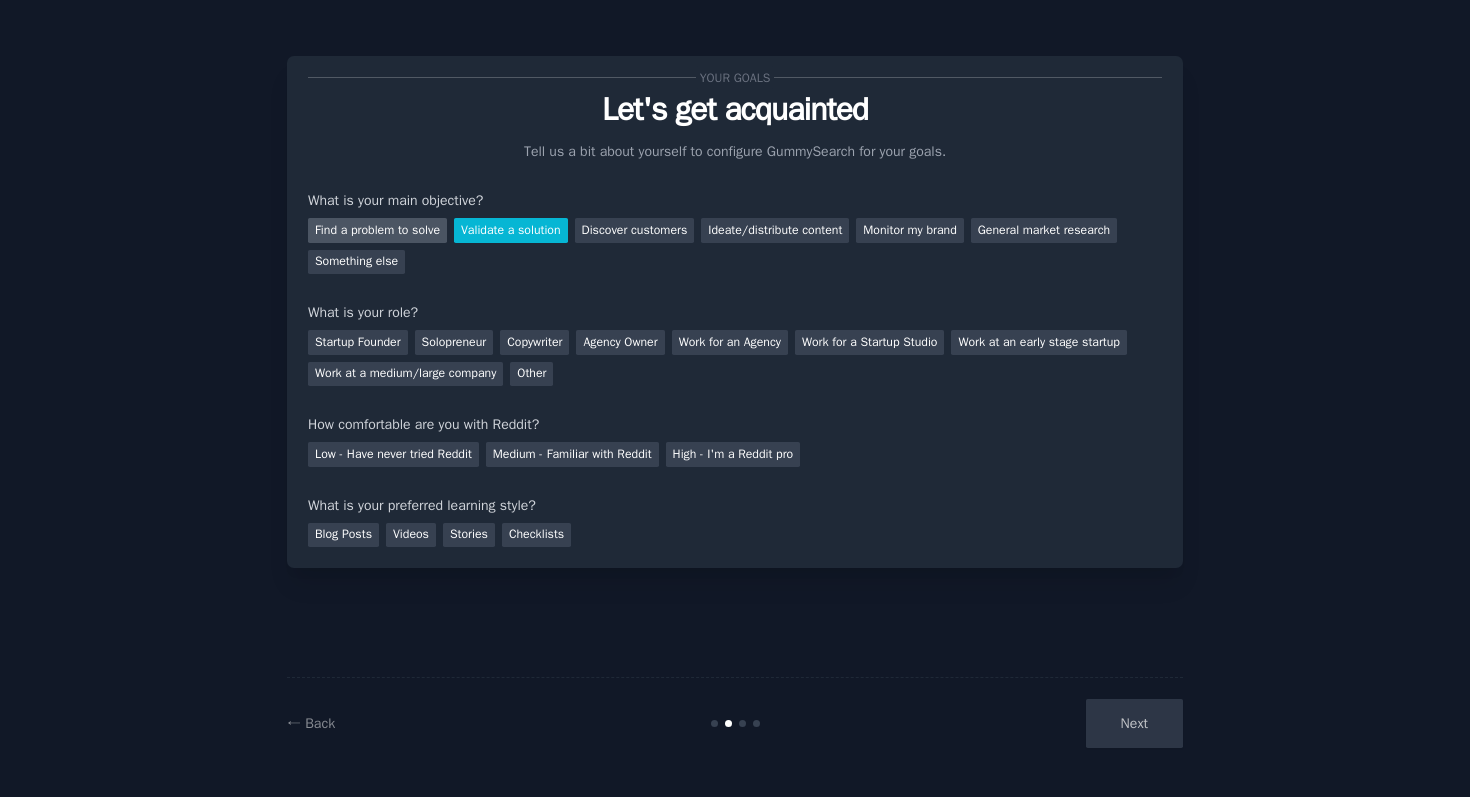 click on "Find a problem to solve" at bounding box center (377, 230) 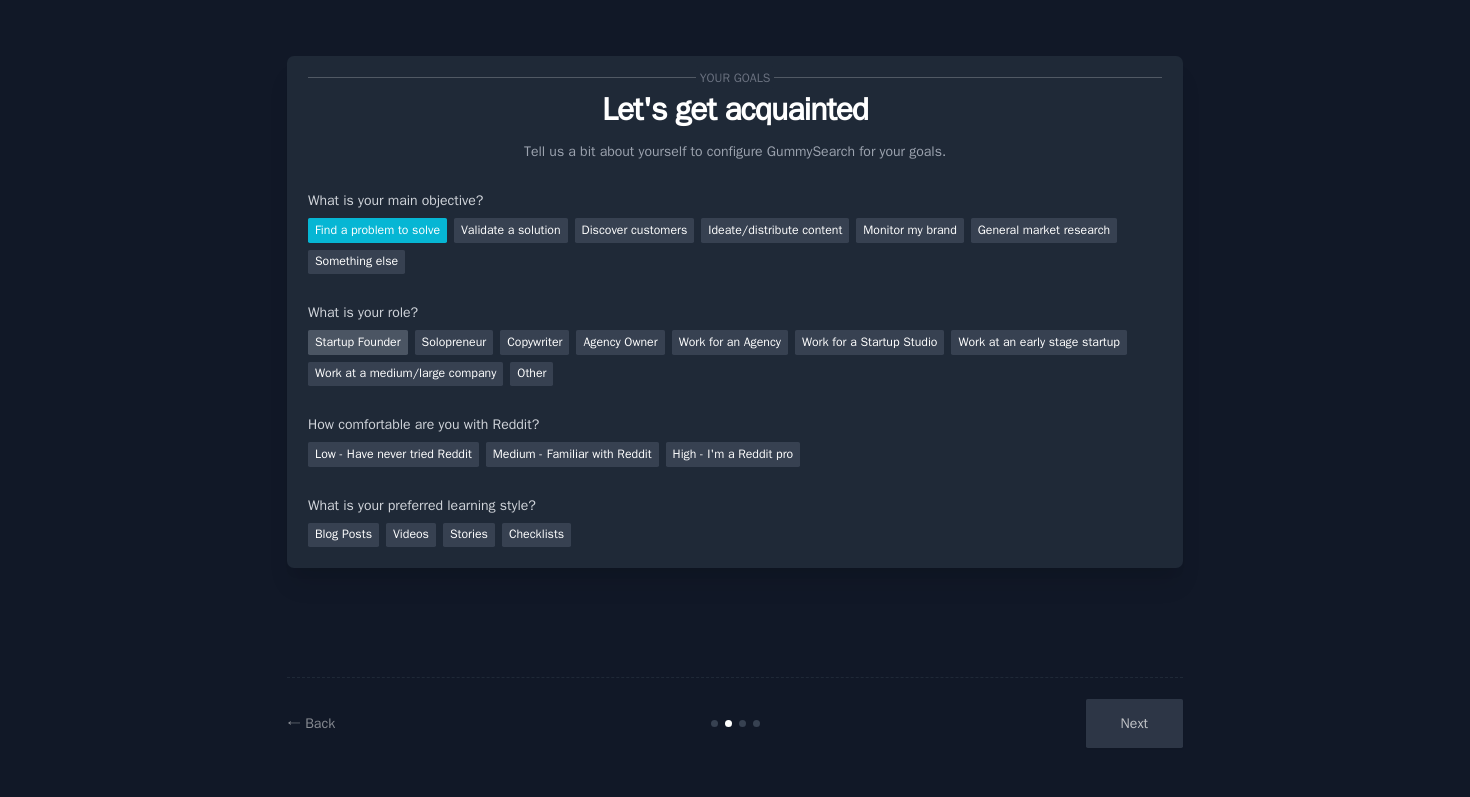 click on "Startup Founder" at bounding box center [358, 342] 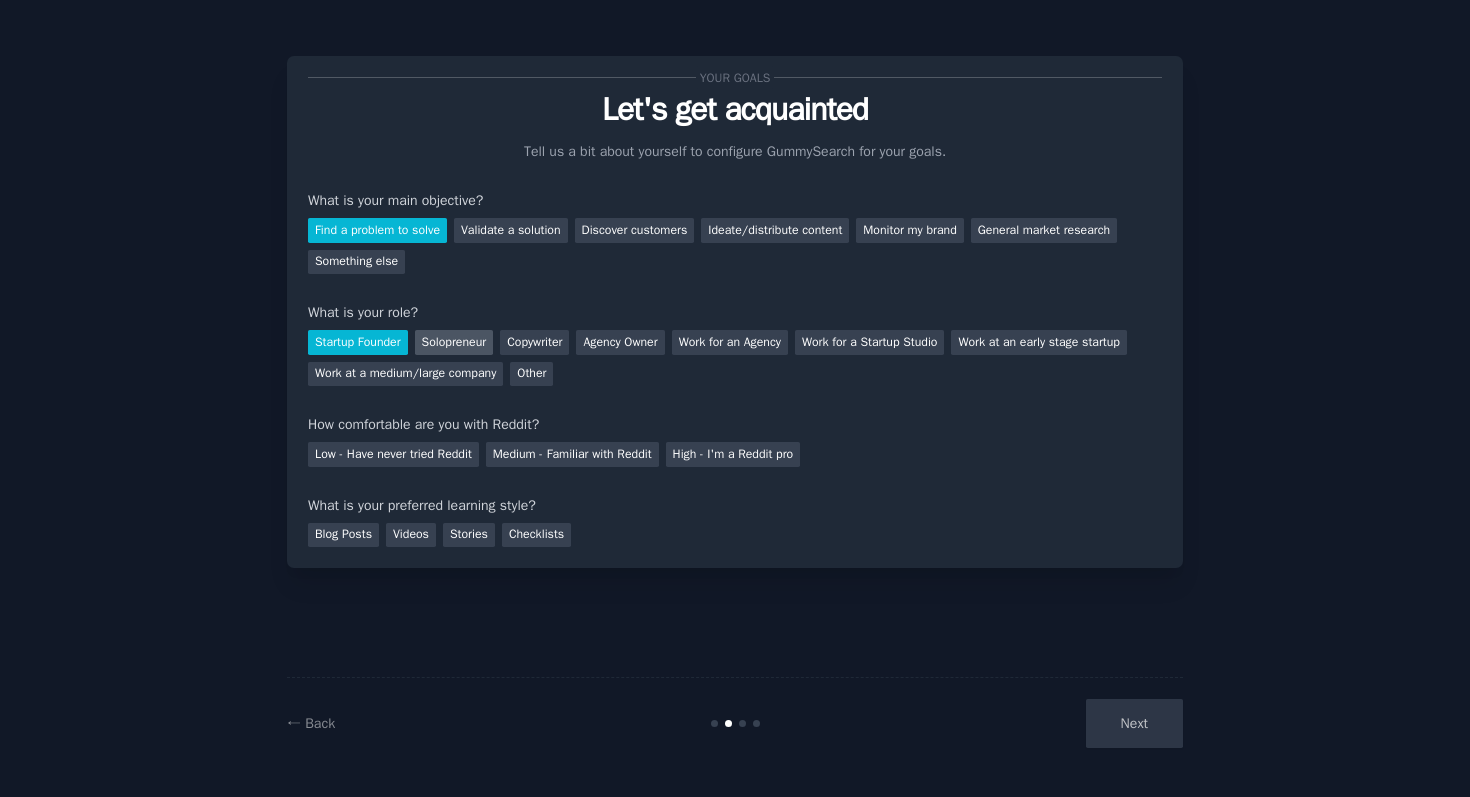 click on "Solopreneur" at bounding box center [454, 342] 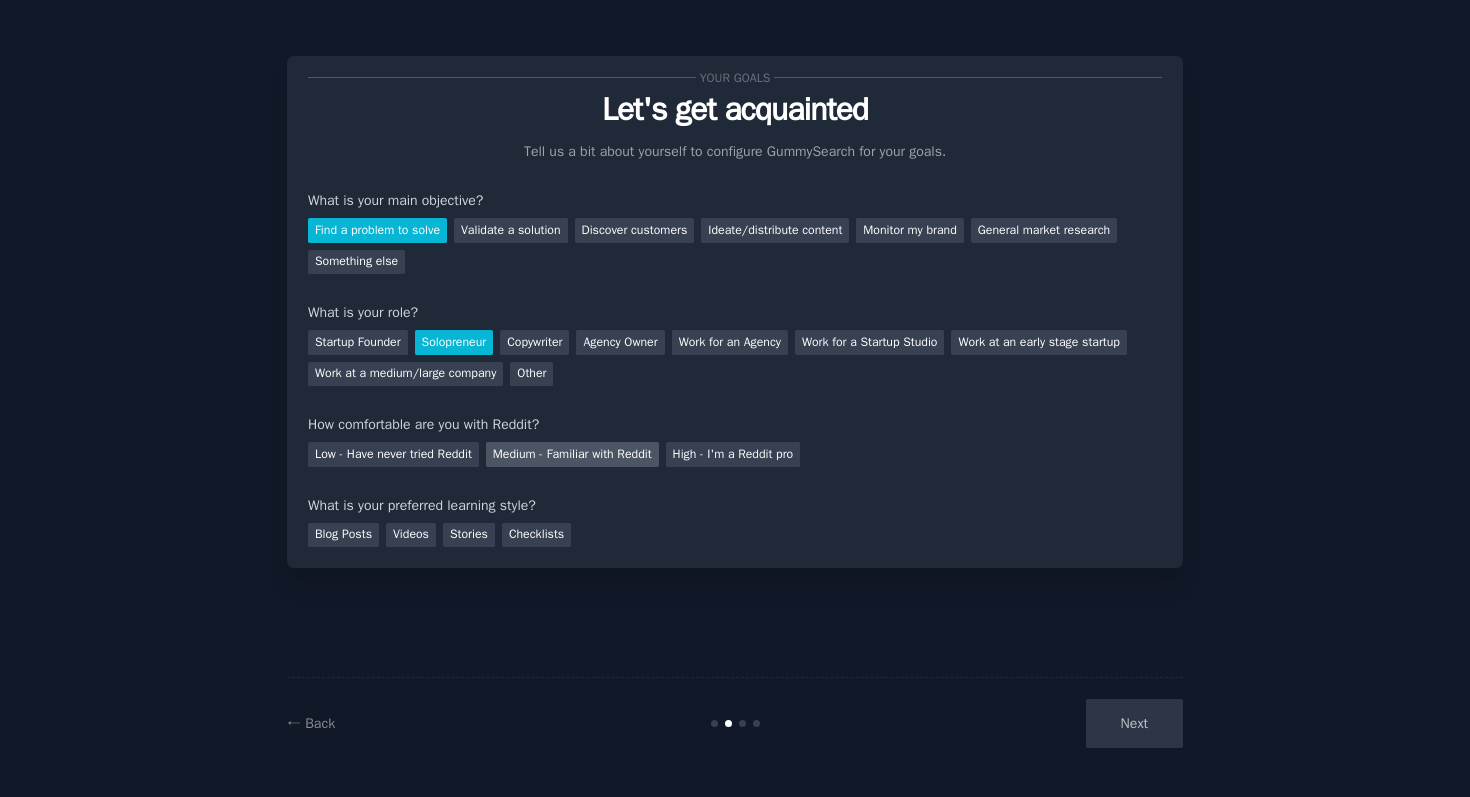 click on "Medium - Familiar with Reddit" at bounding box center [572, 454] 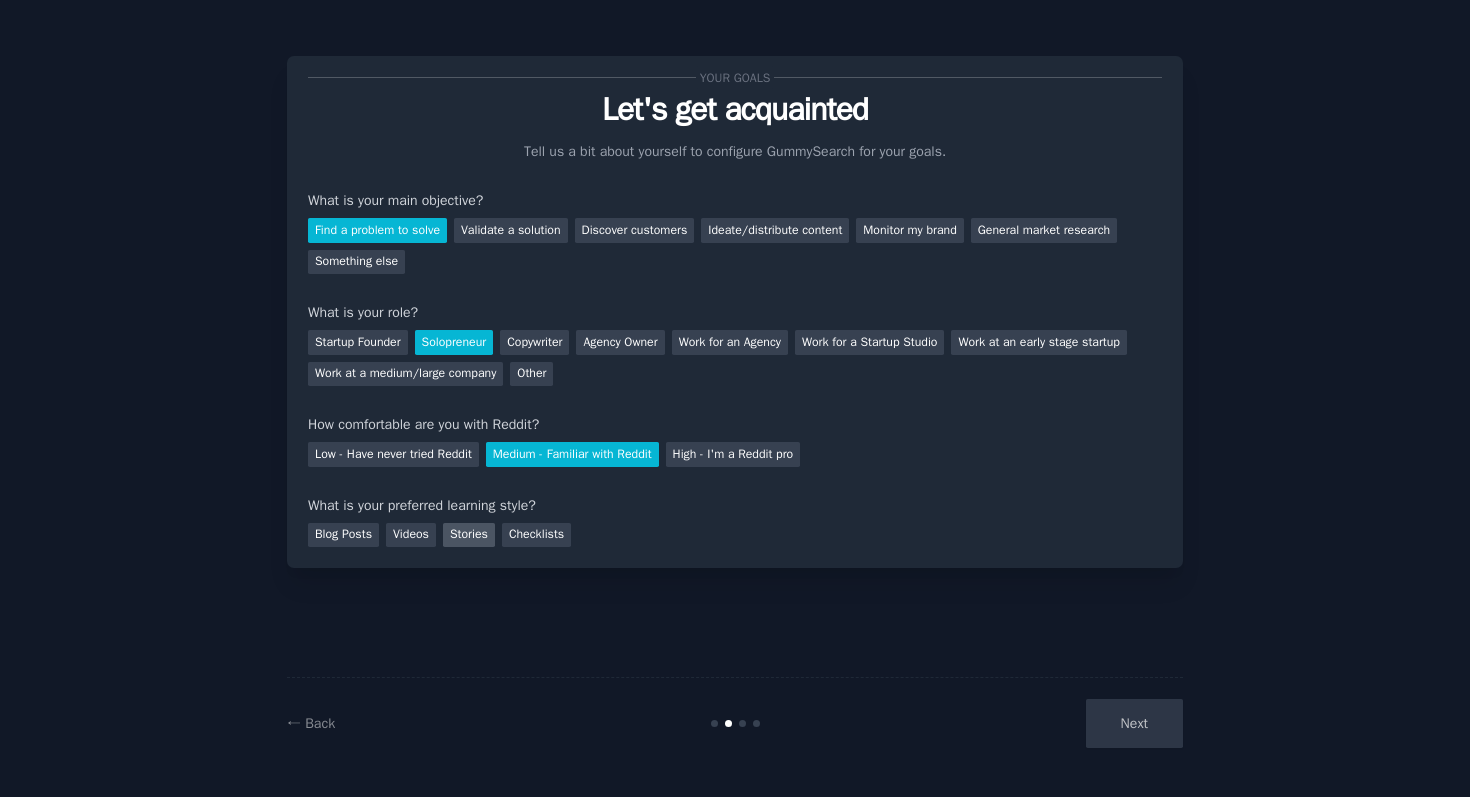 click on "Stories" at bounding box center [469, 535] 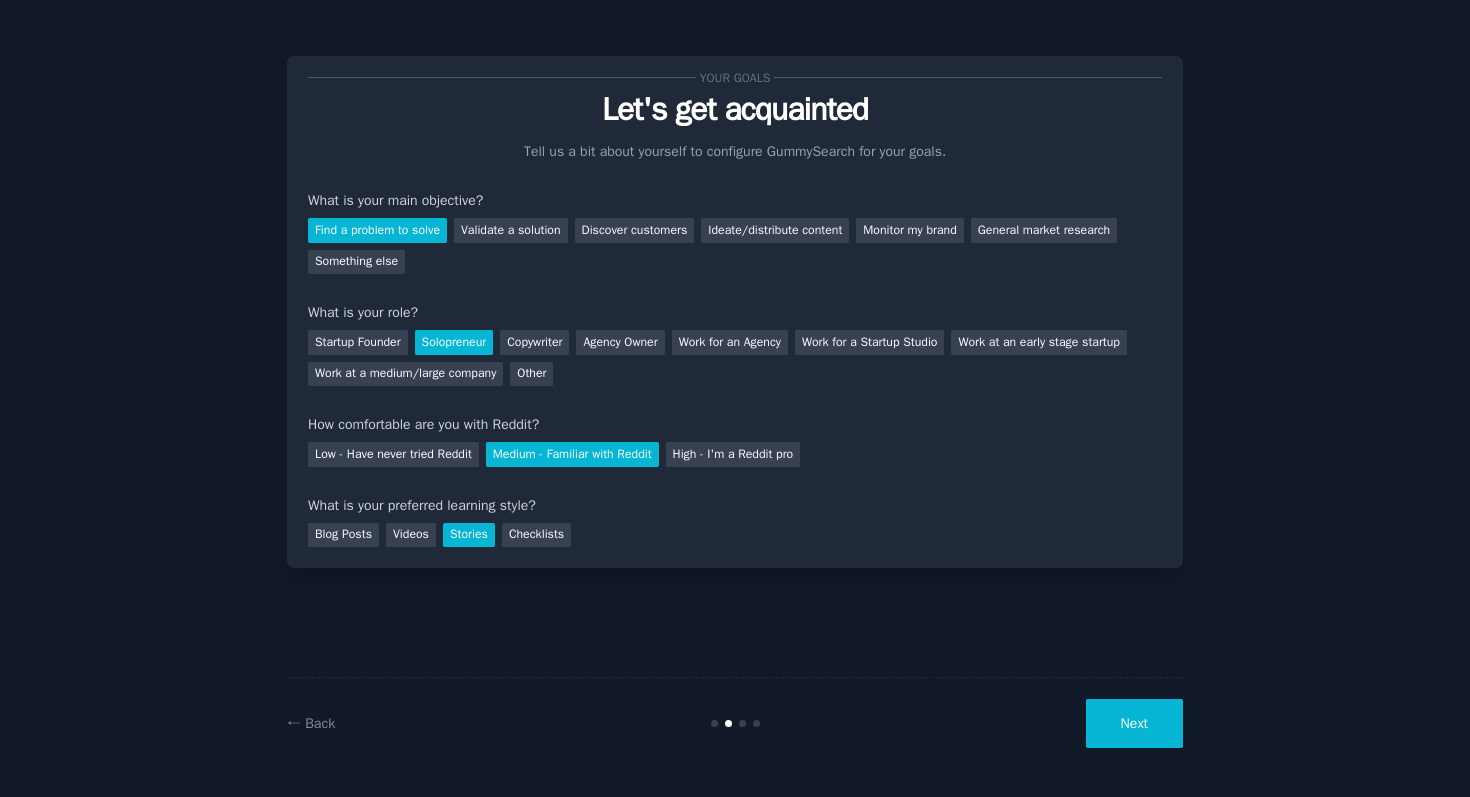 click on "Next" at bounding box center [1134, 723] 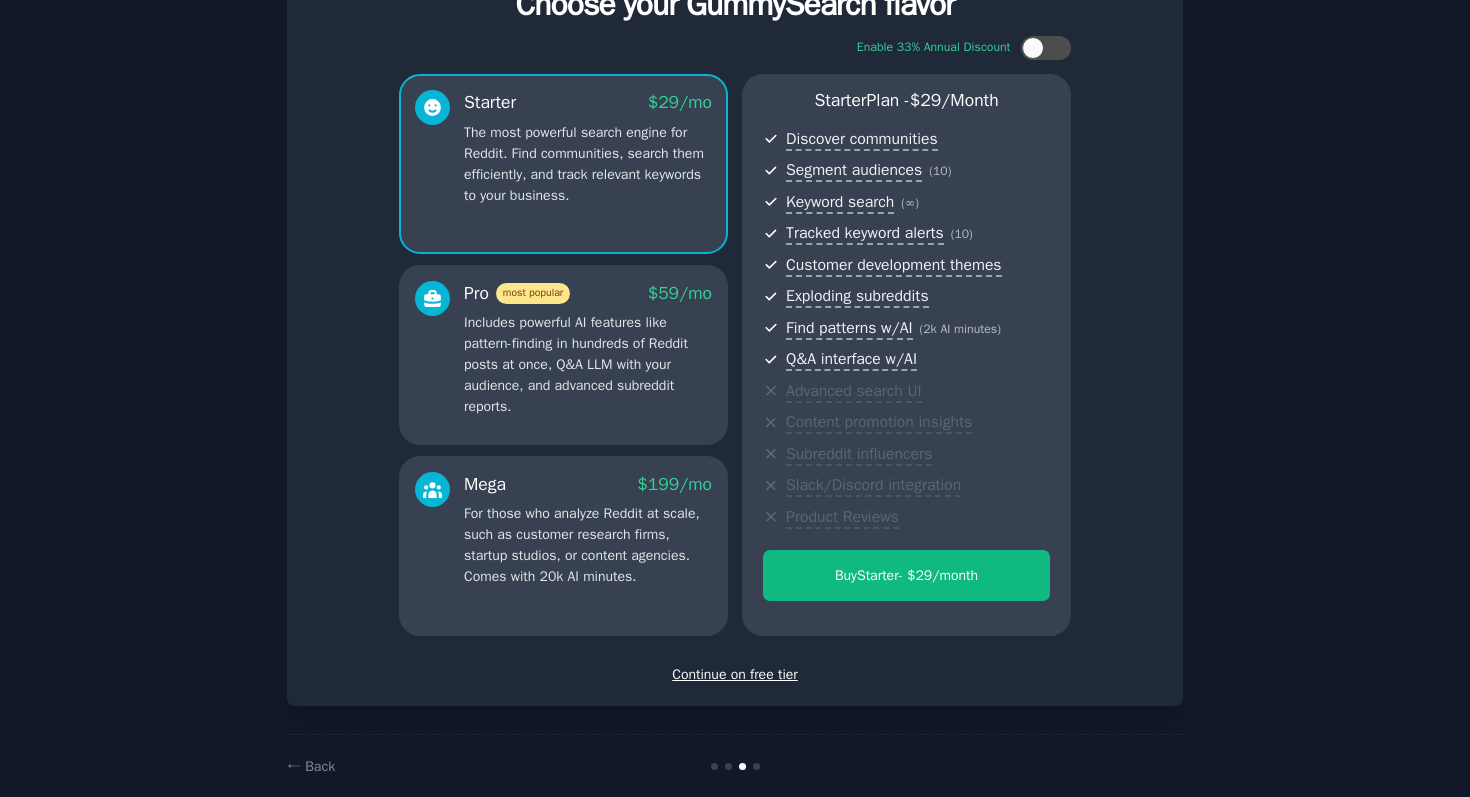 scroll, scrollTop: 134, scrollLeft: 0, axis: vertical 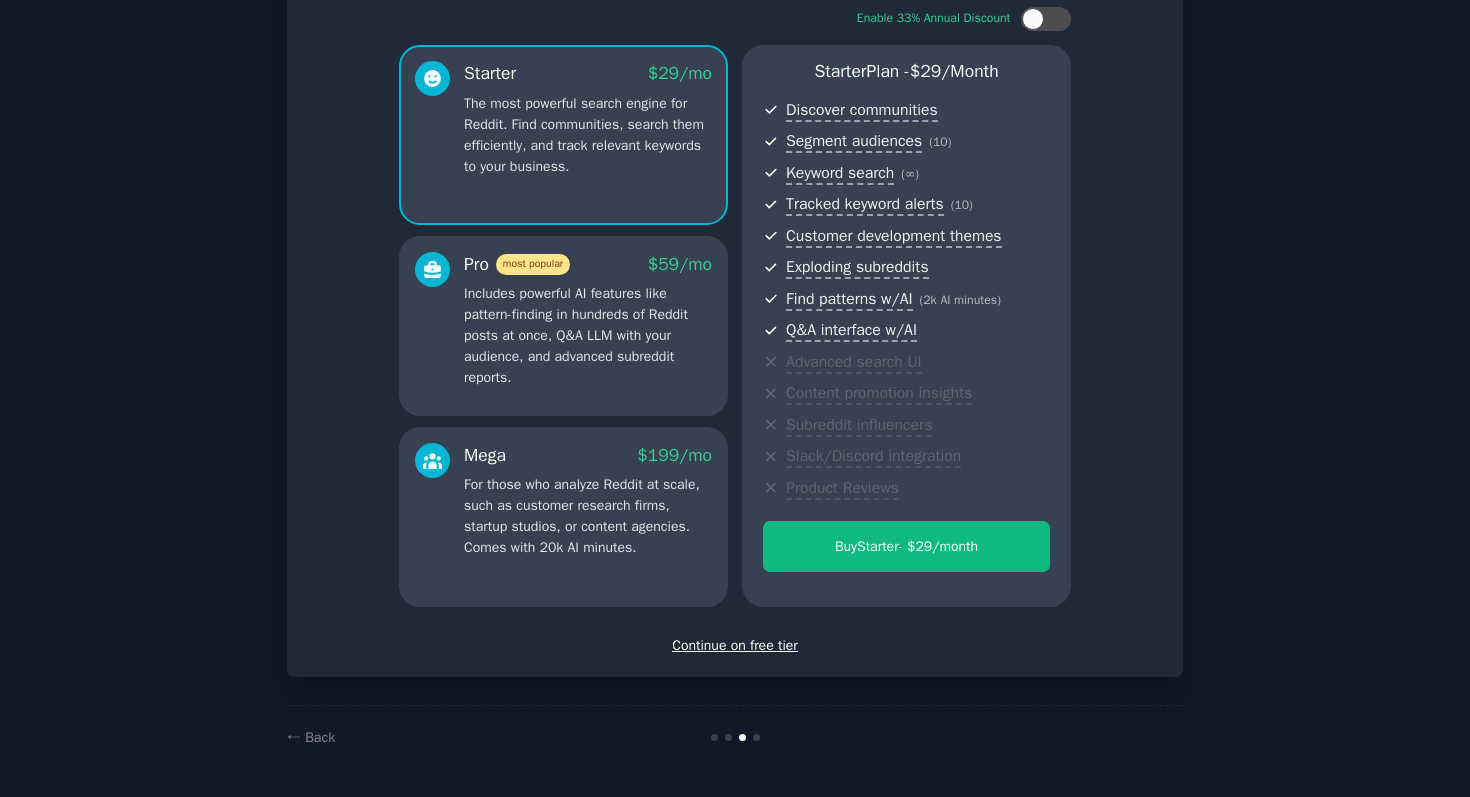 click on "Continue on free tier" at bounding box center [735, 645] 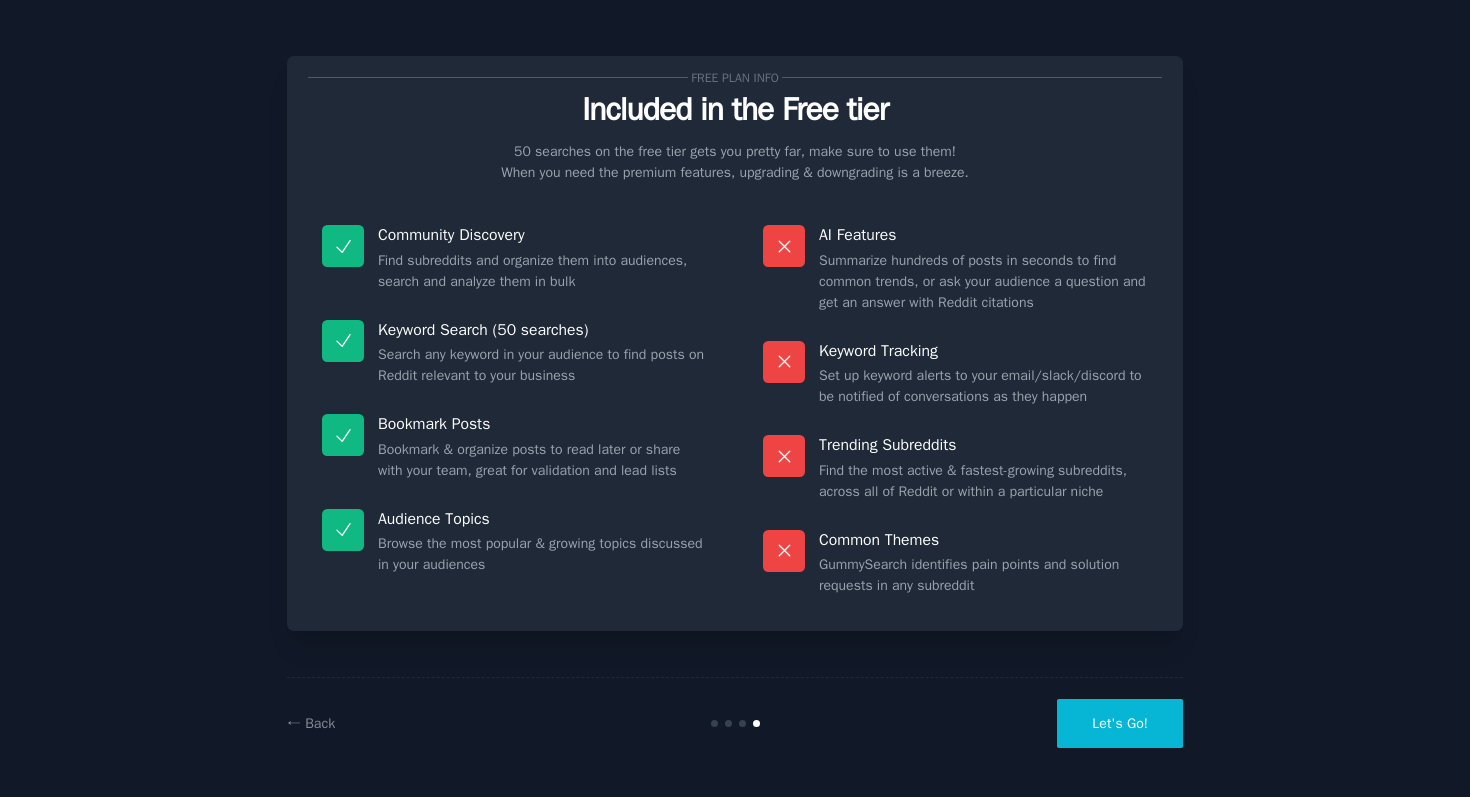 click on "Let's Go!" at bounding box center [1120, 723] 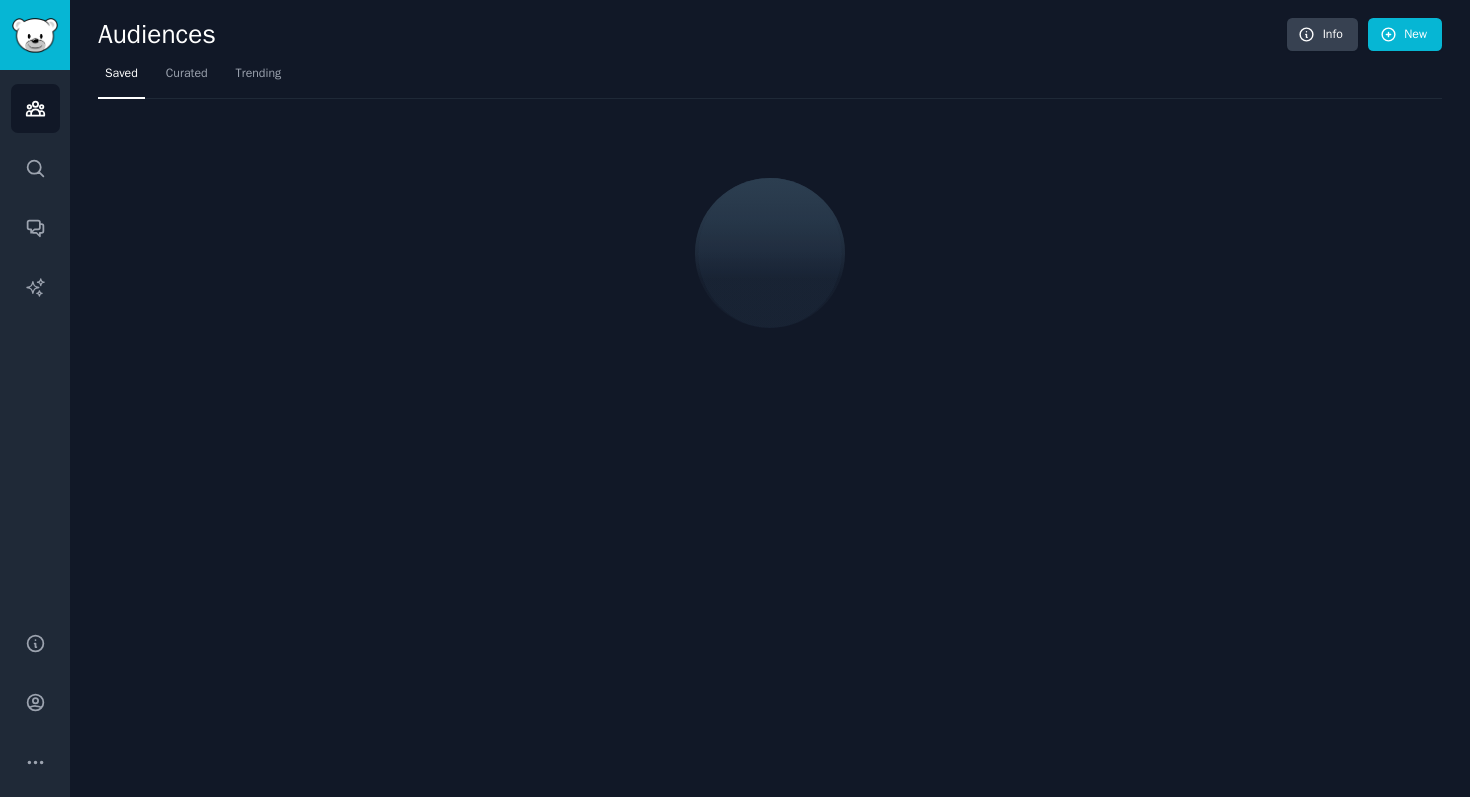 scroll, scrollTop: 0, scrollLeft: 0, axis: both 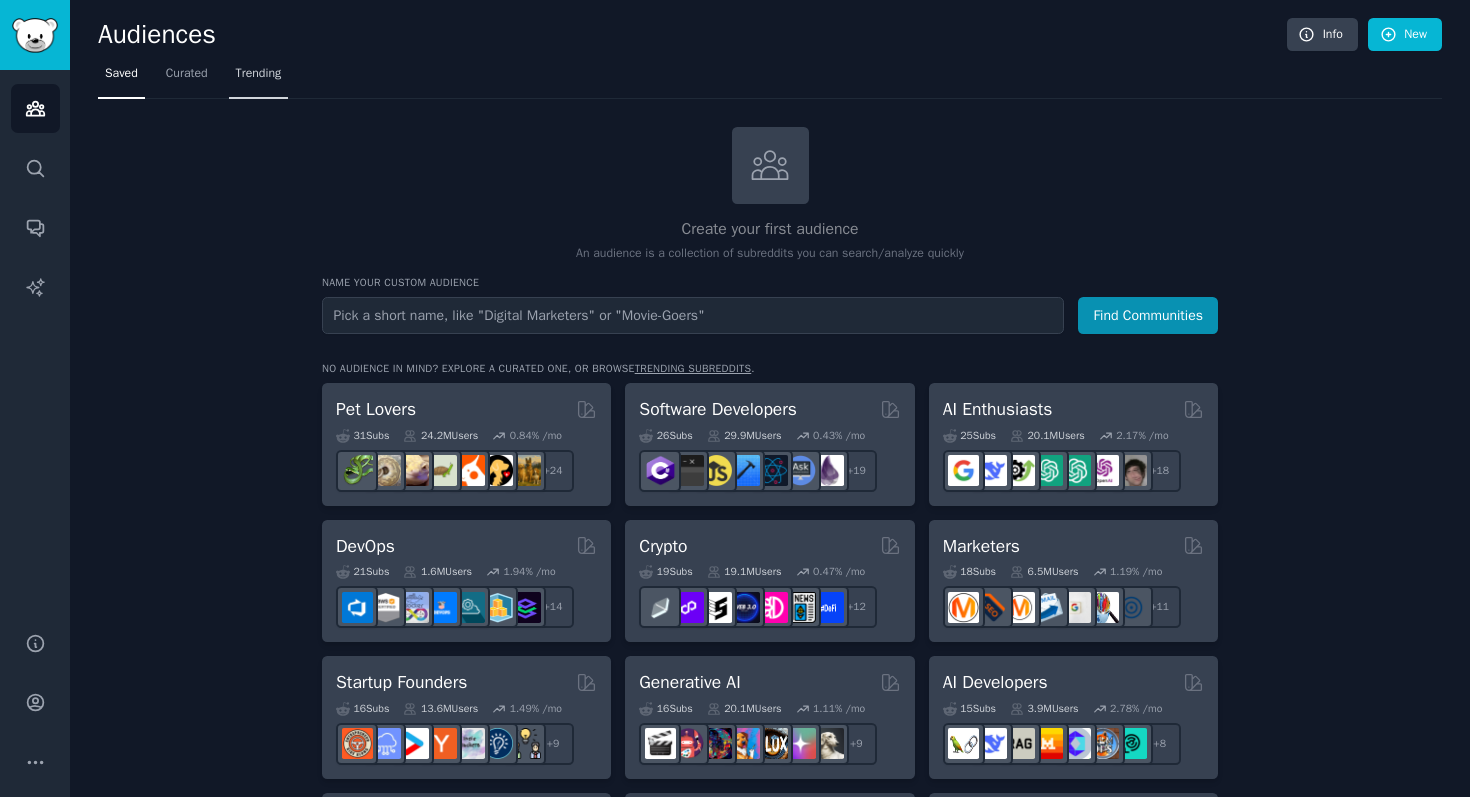 click on "Trending" at bounding box center (259, 74) 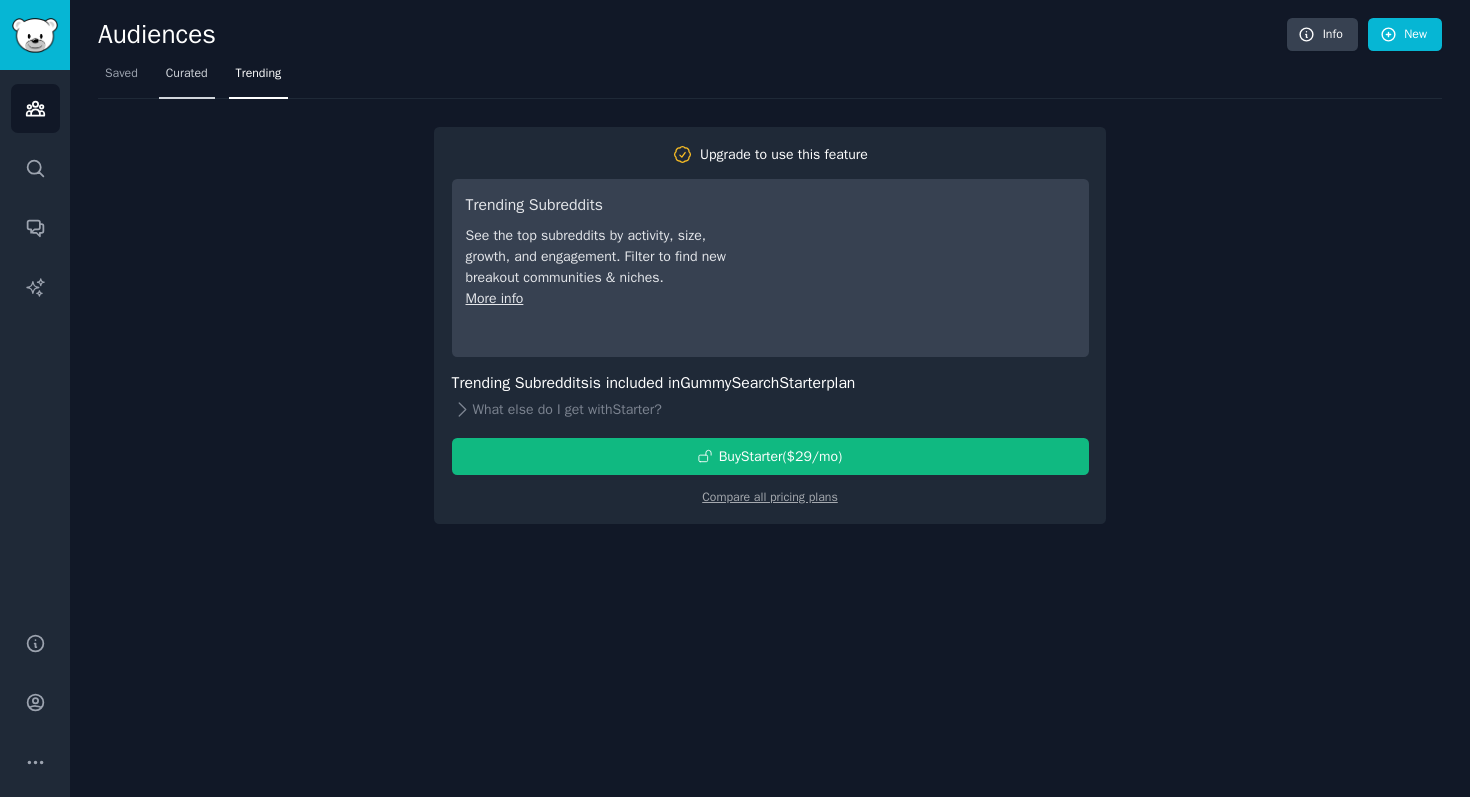 click on "Curated" at bounding box center [187, 74] 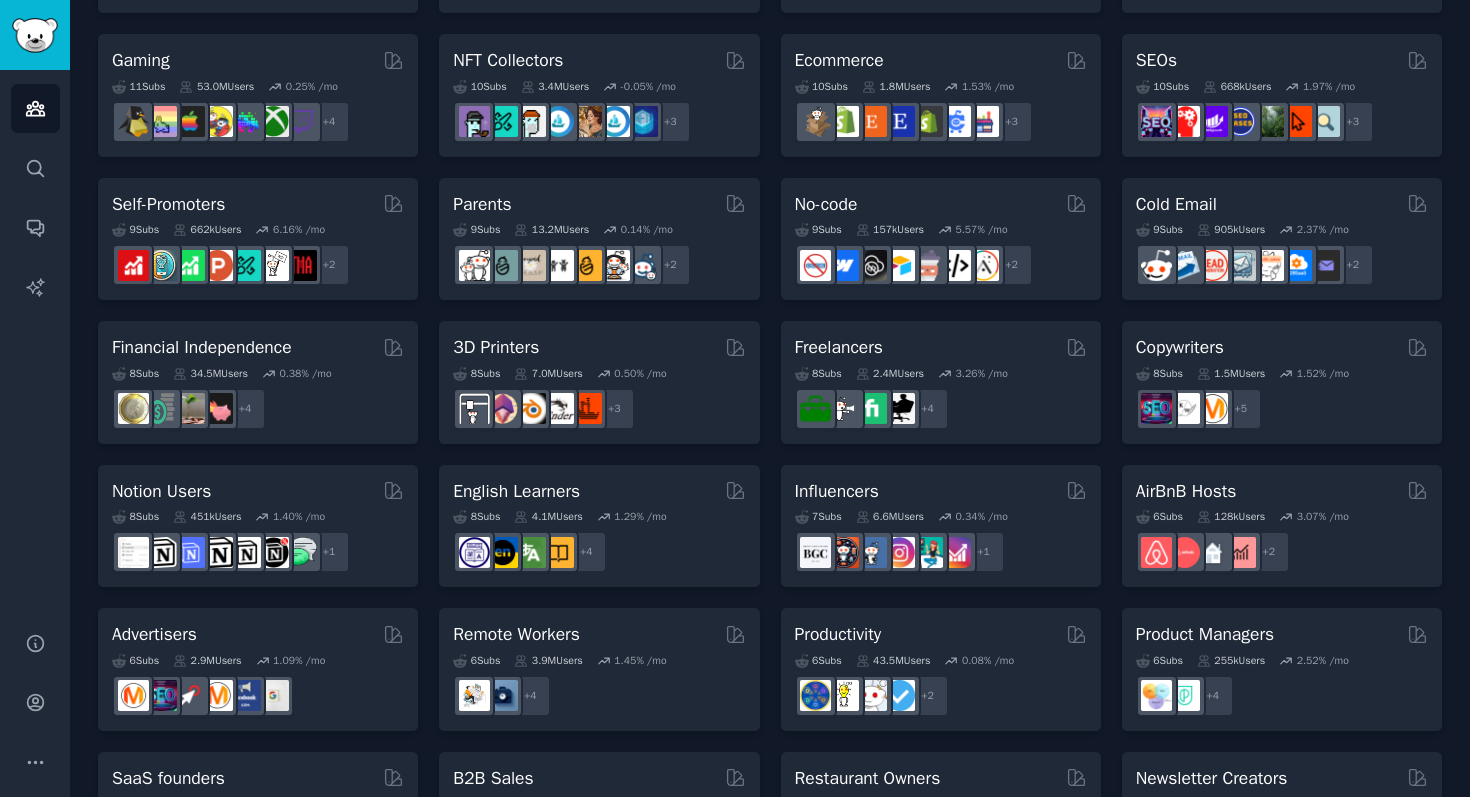 scroll, scrollTop: 803, scrollLeft: 0, axis: vertical 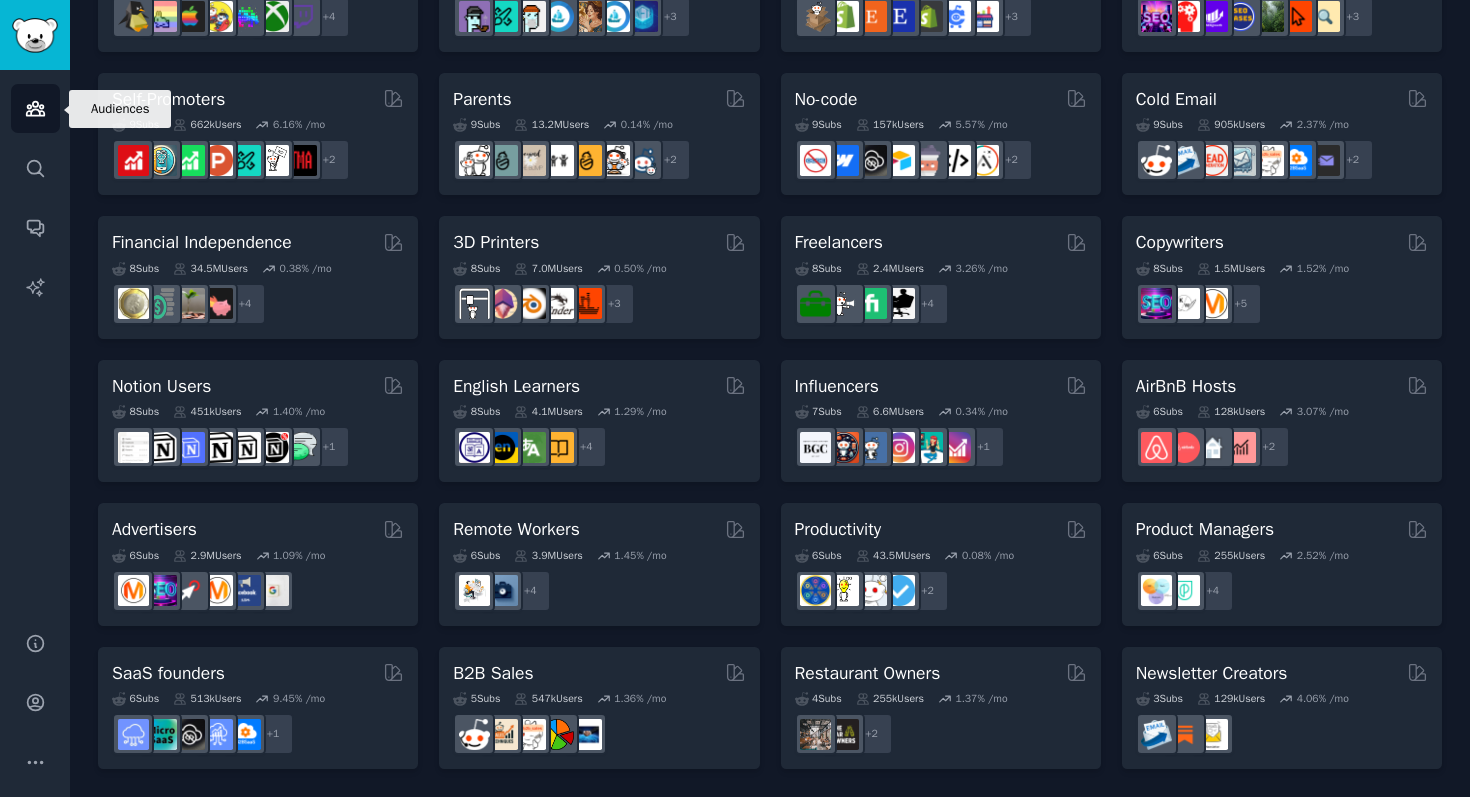 click on "Audiences" at bounding box center (35, 108) 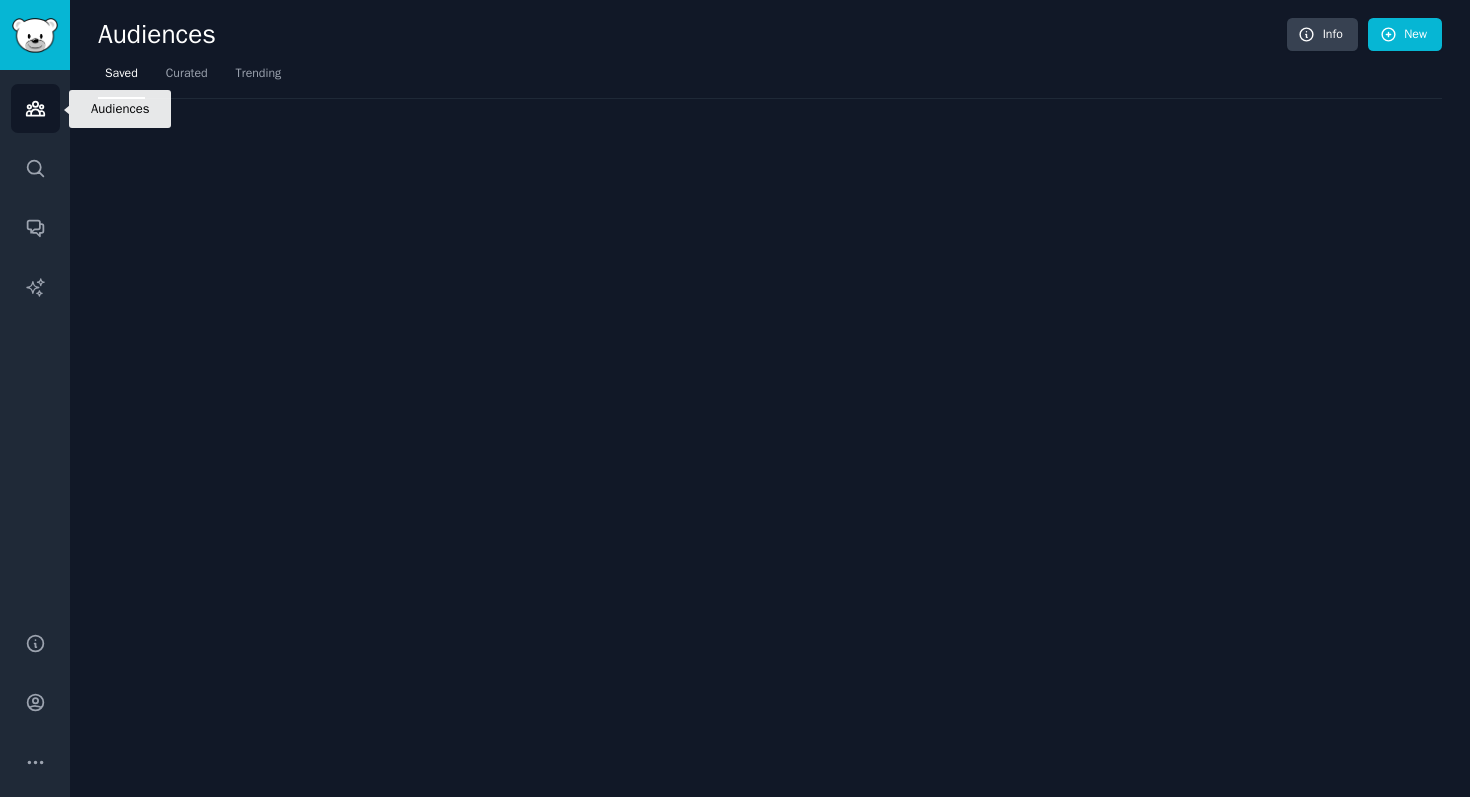 scroll, scrollTop: 0, scrollLeft: 0, axis: both 